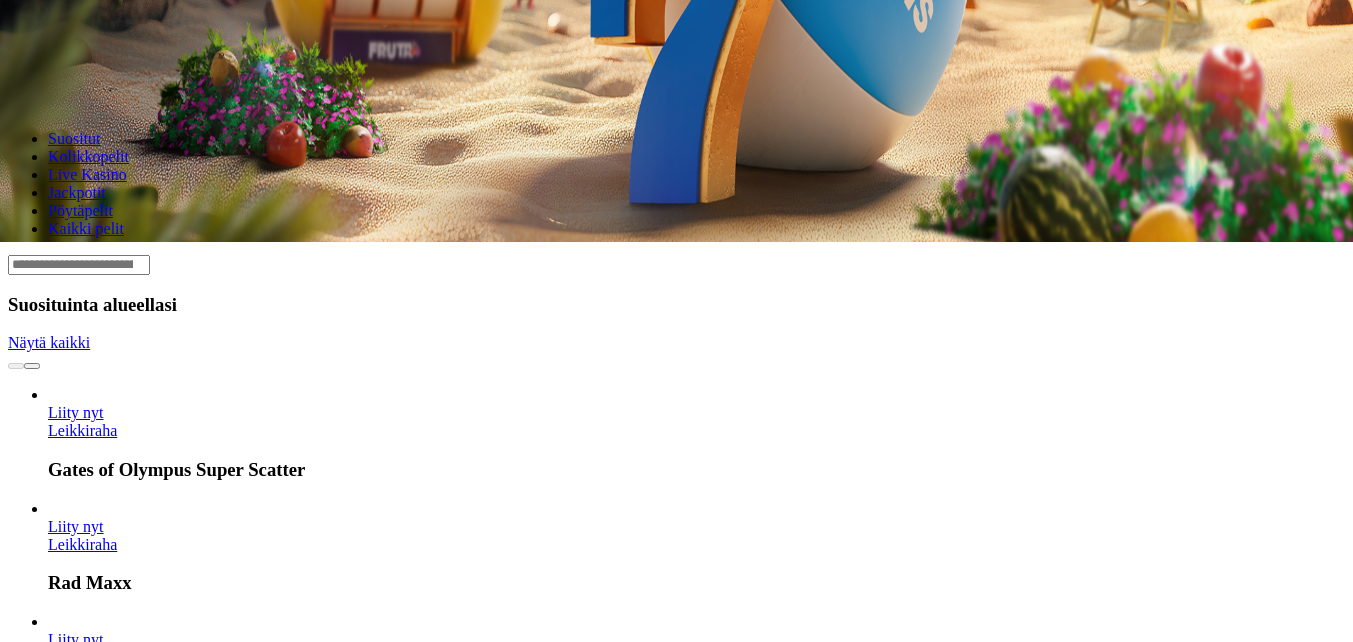 scroll, scrollTop: 400, scrollLeft: 0, axis: vertical 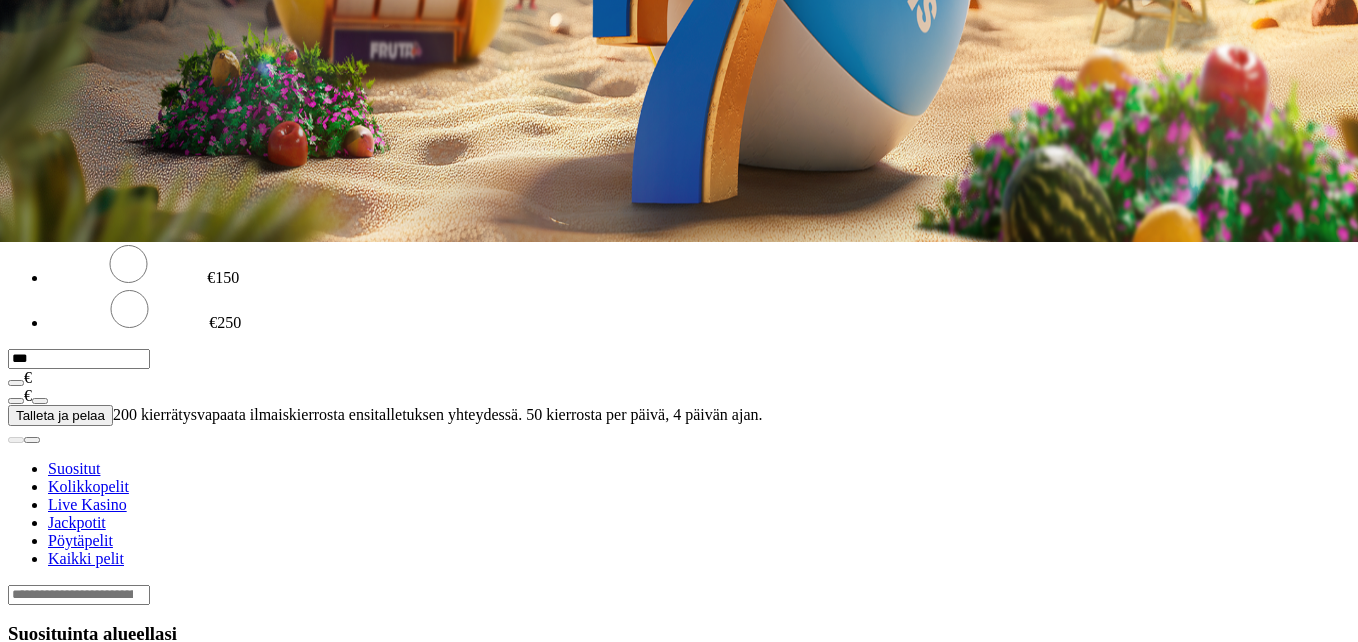 click on "Kirjaudu" at bounding box center (138, -328) 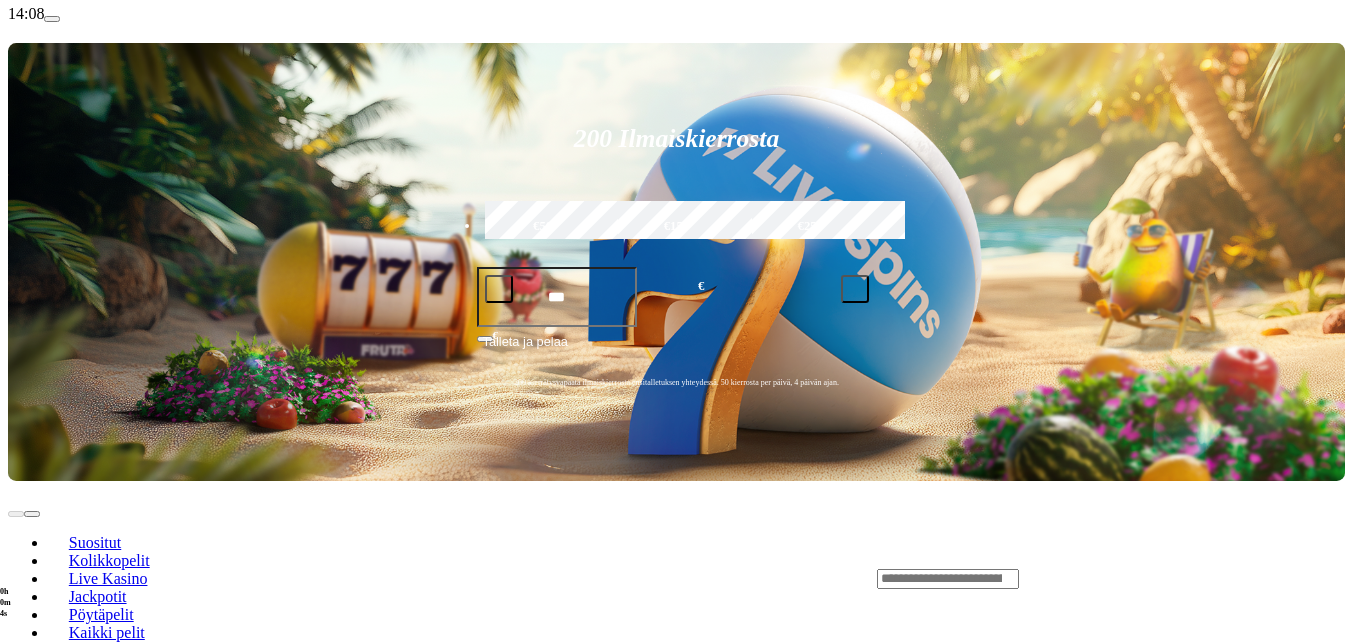 scroll, scrollTop: 100, scrollLeft: 0, axis: vertical 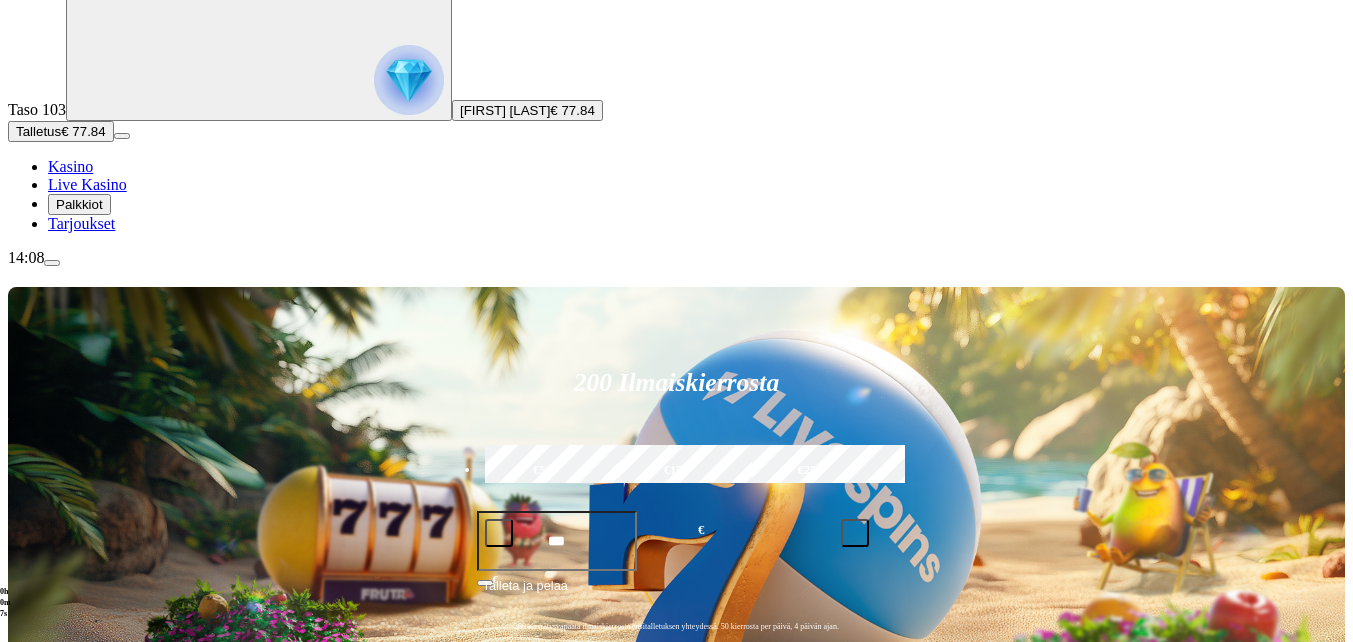 click at bounding box center [32, 995] 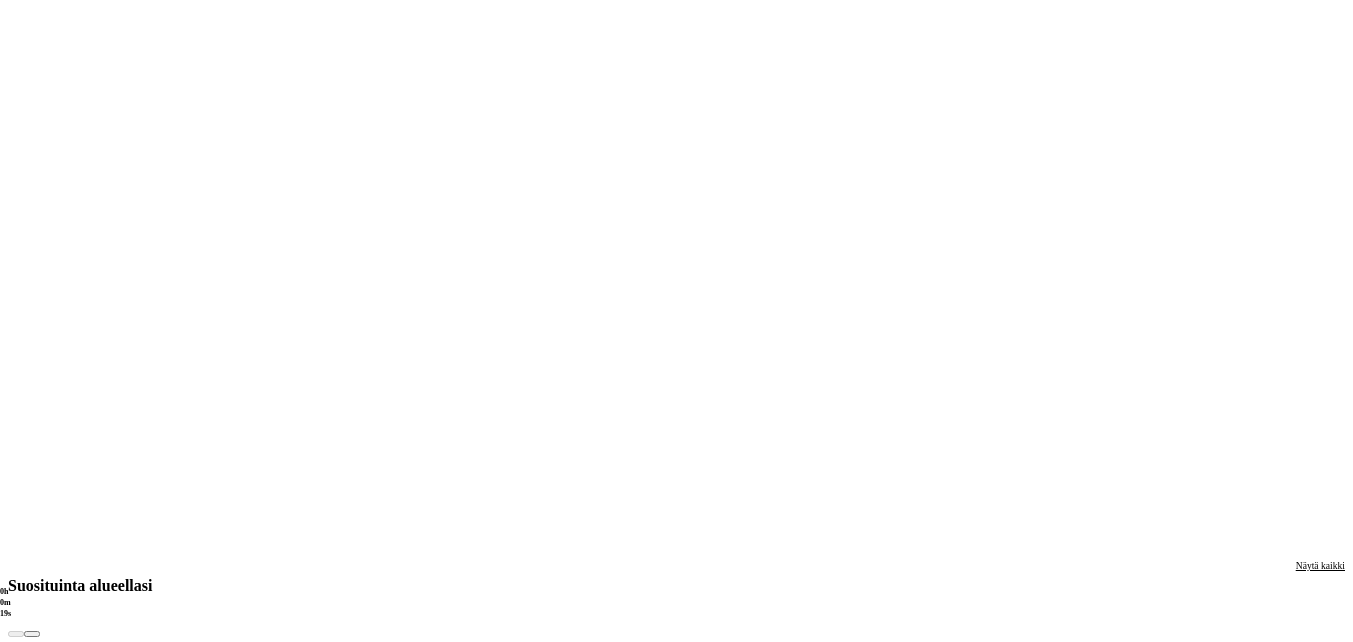 scroll, scrollTop: 1700, scrollLeft: 0, axis: vertical 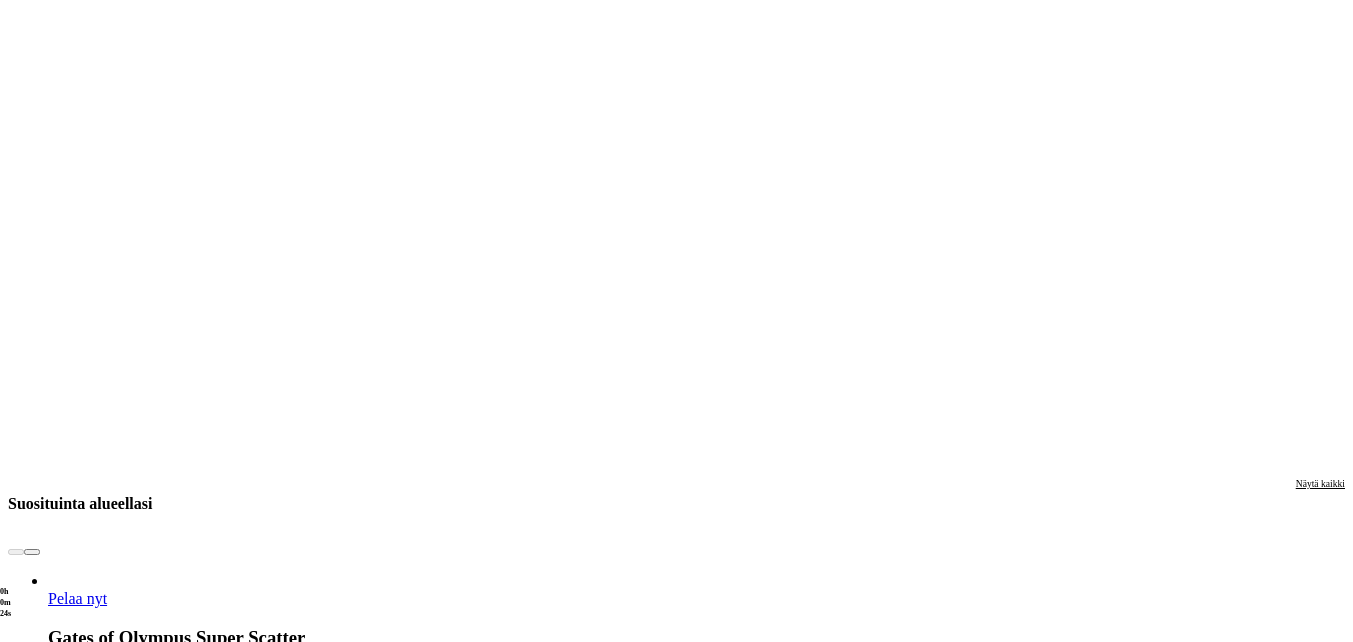 click on "Pelaa nyt" at bounding box center (77, 16265) 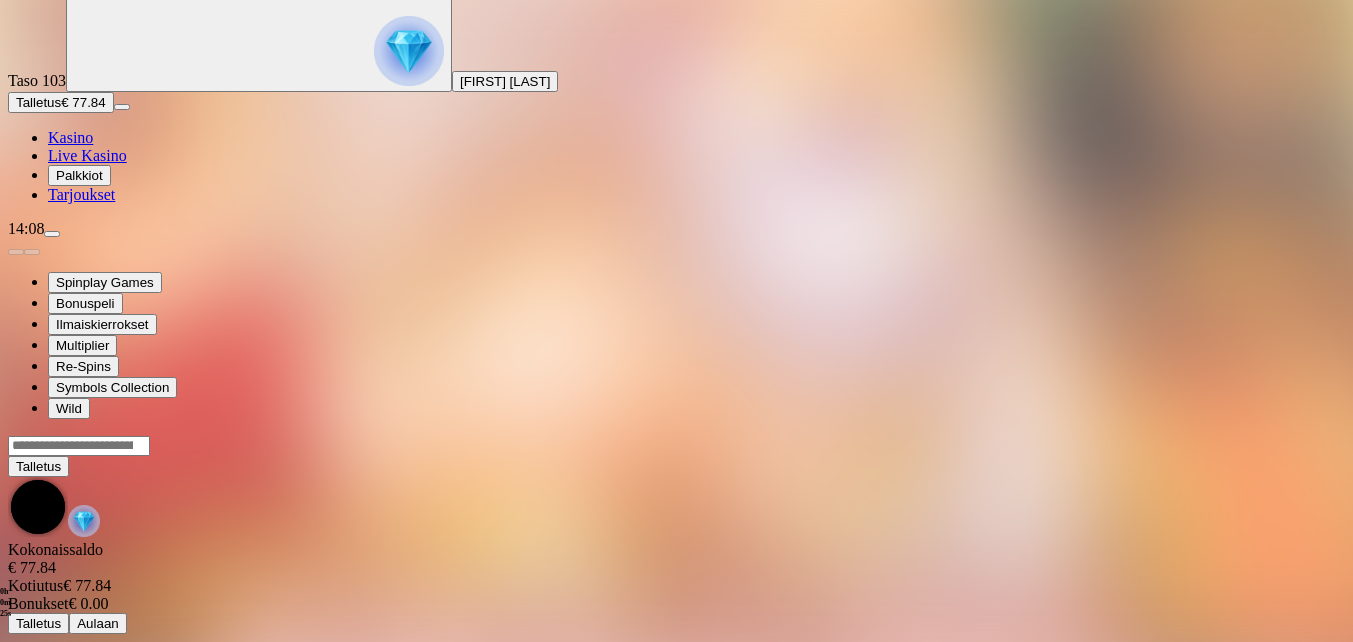 scroll, scrollTop: 0, scrollLeft: 0, axis: both 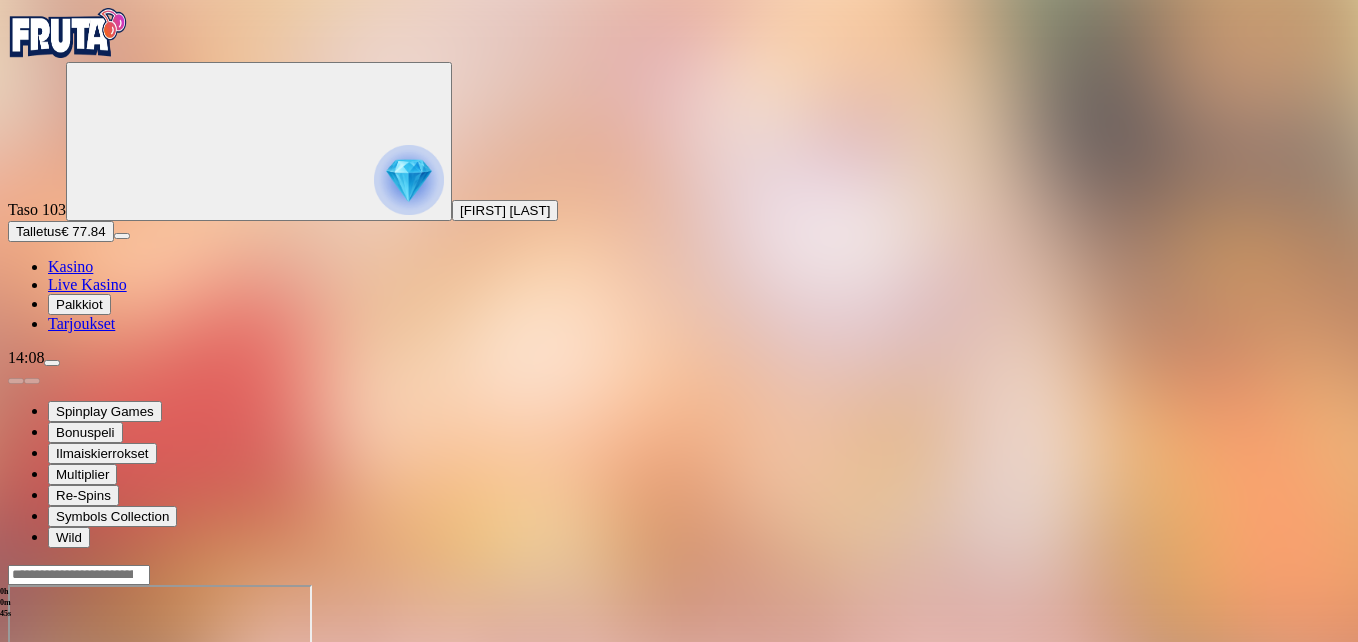 click at bounding box center [48, 757] 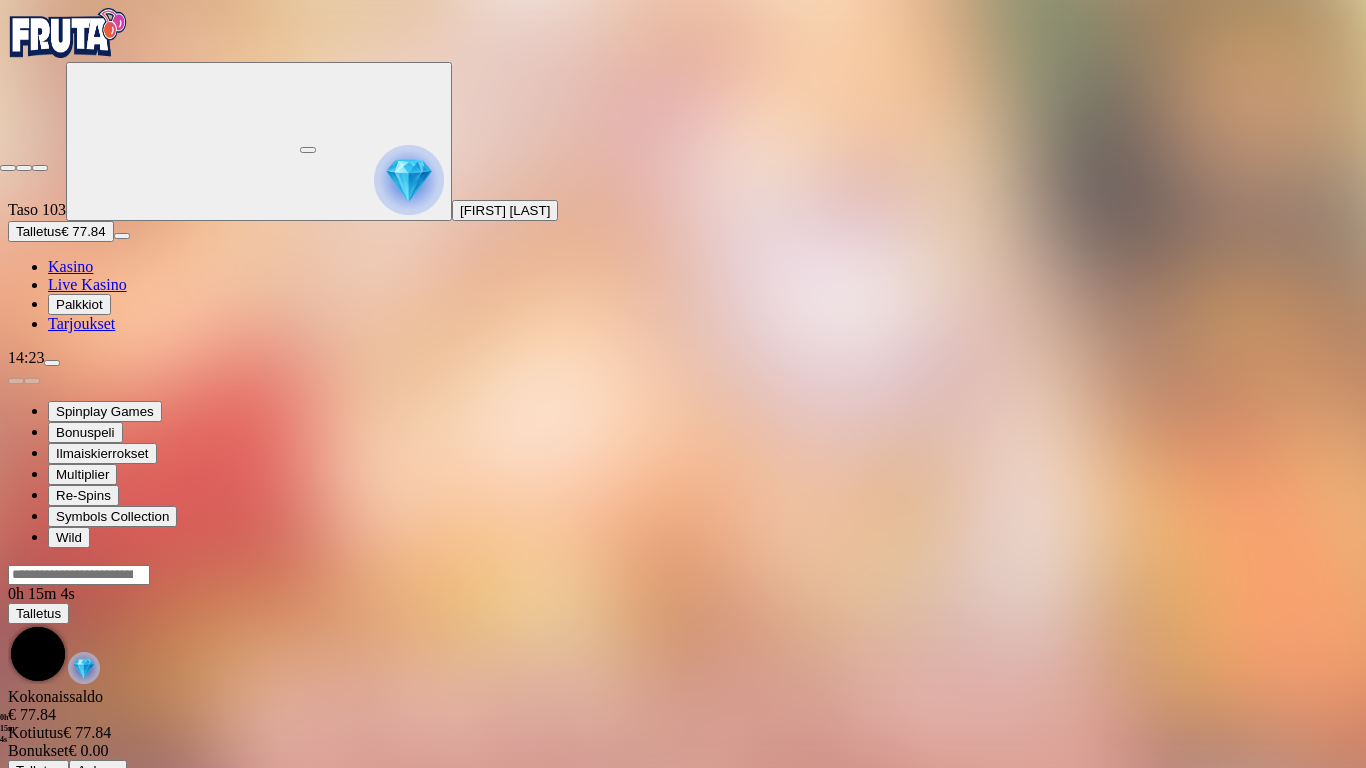 click at bounding box center [8, 168] 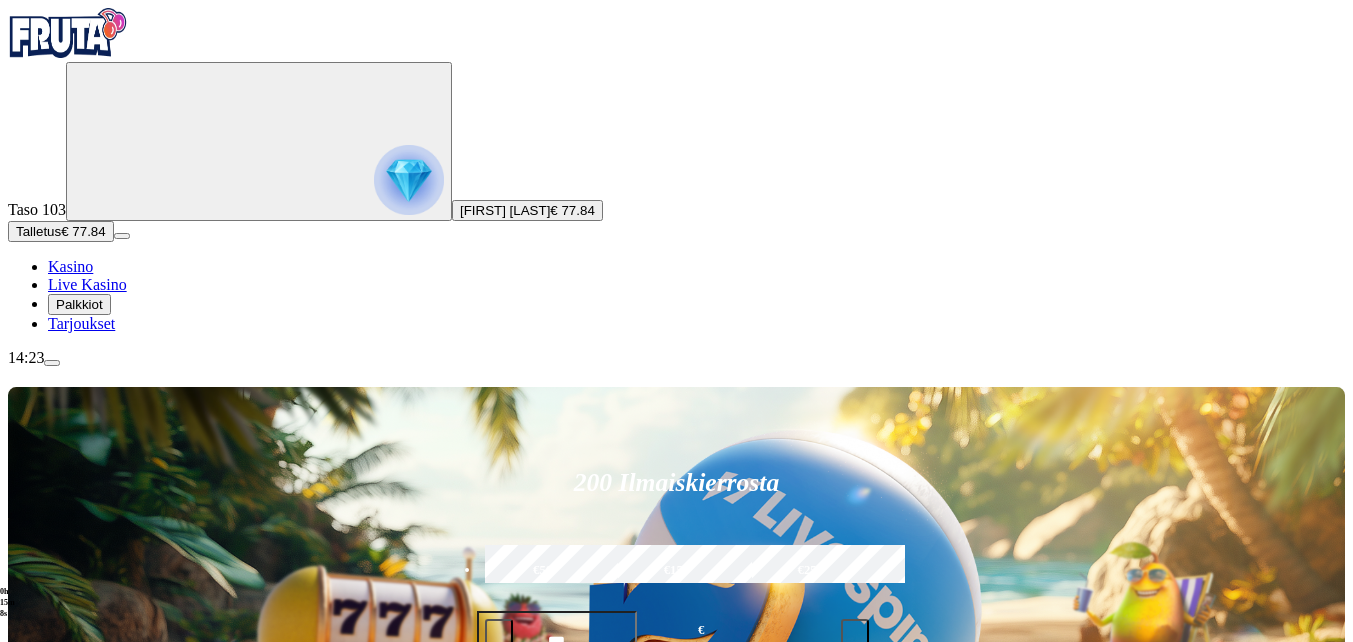 scroll, scrollTop: 100, scrollLeft: 0, axis: vertical 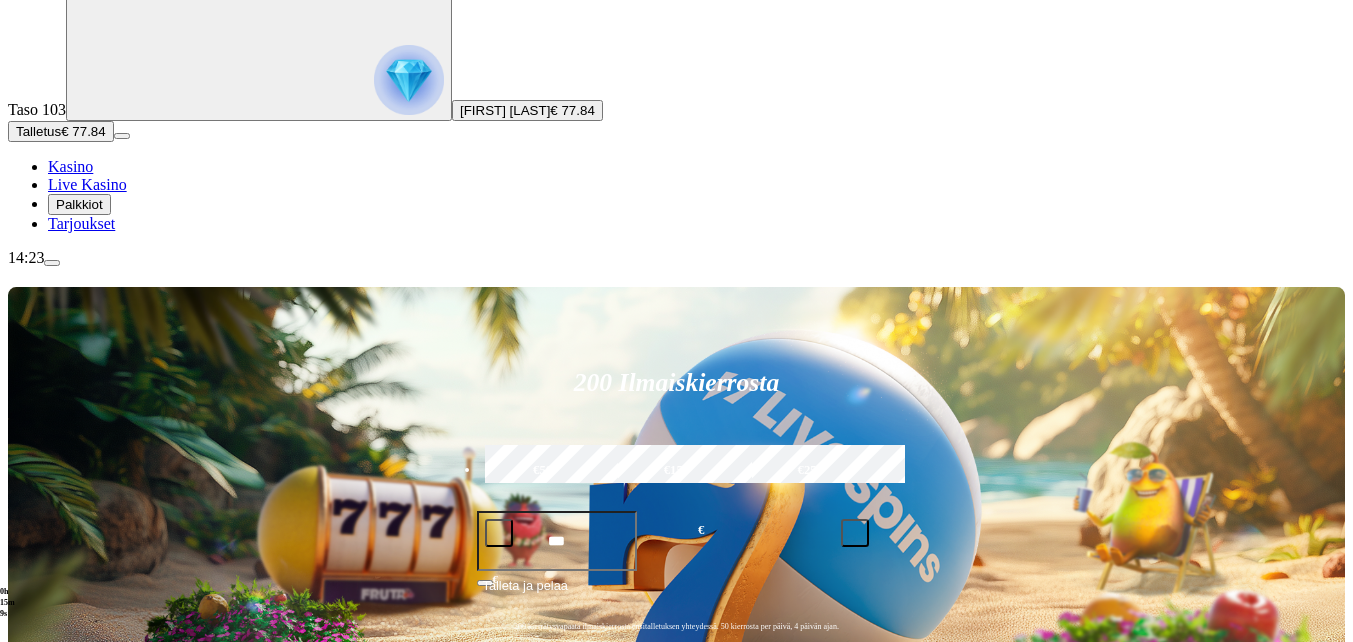 click at bounding box center (32, 995) 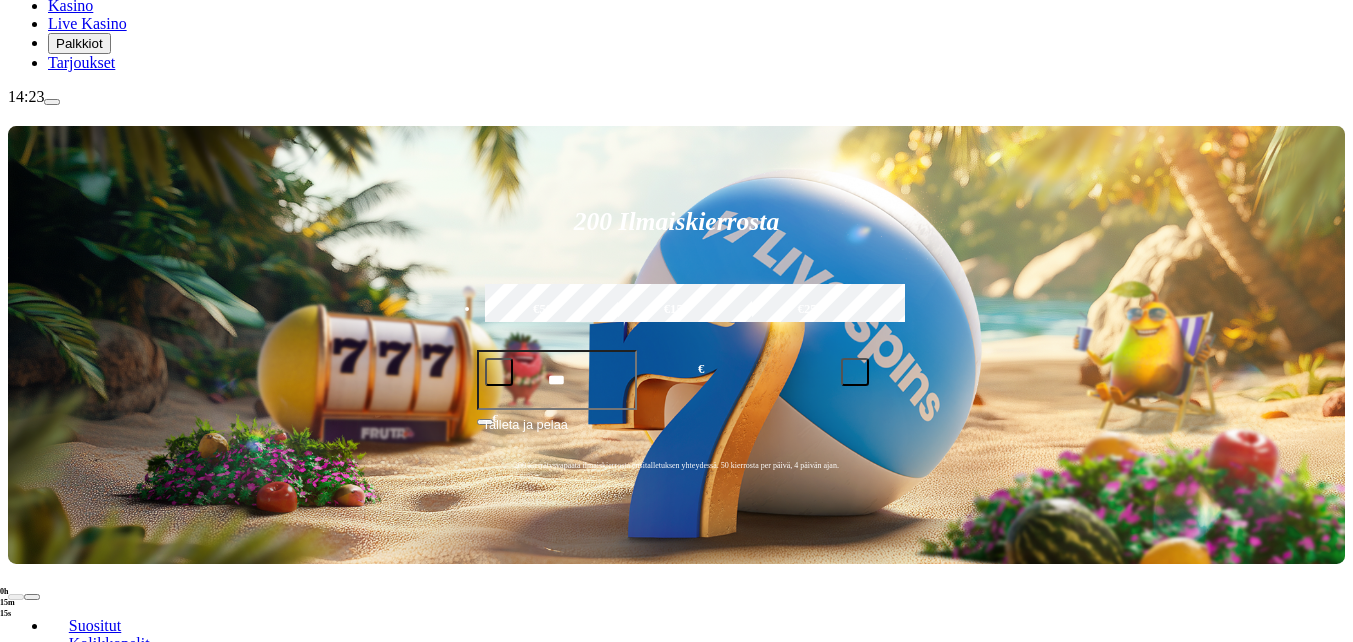 scroll, scrollTop: 300, scrollLeft: 0, axis: vertical 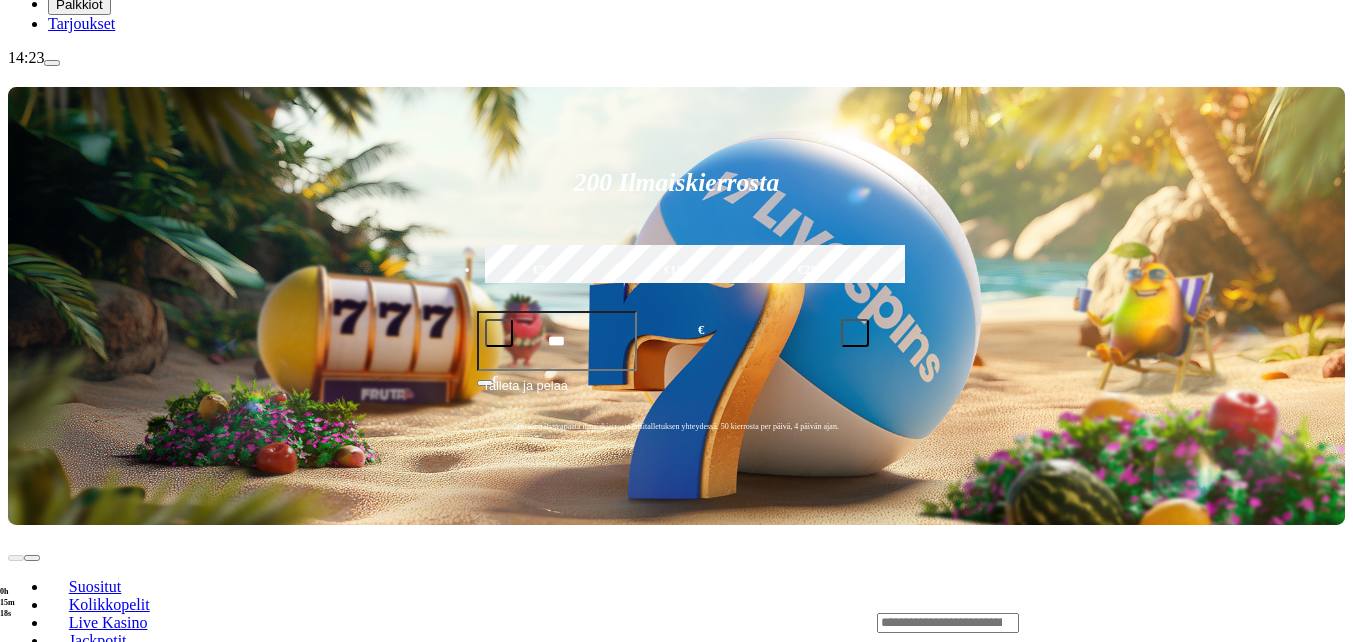 click on "Pelaa nyt" at bounding box center [-752, 1795] 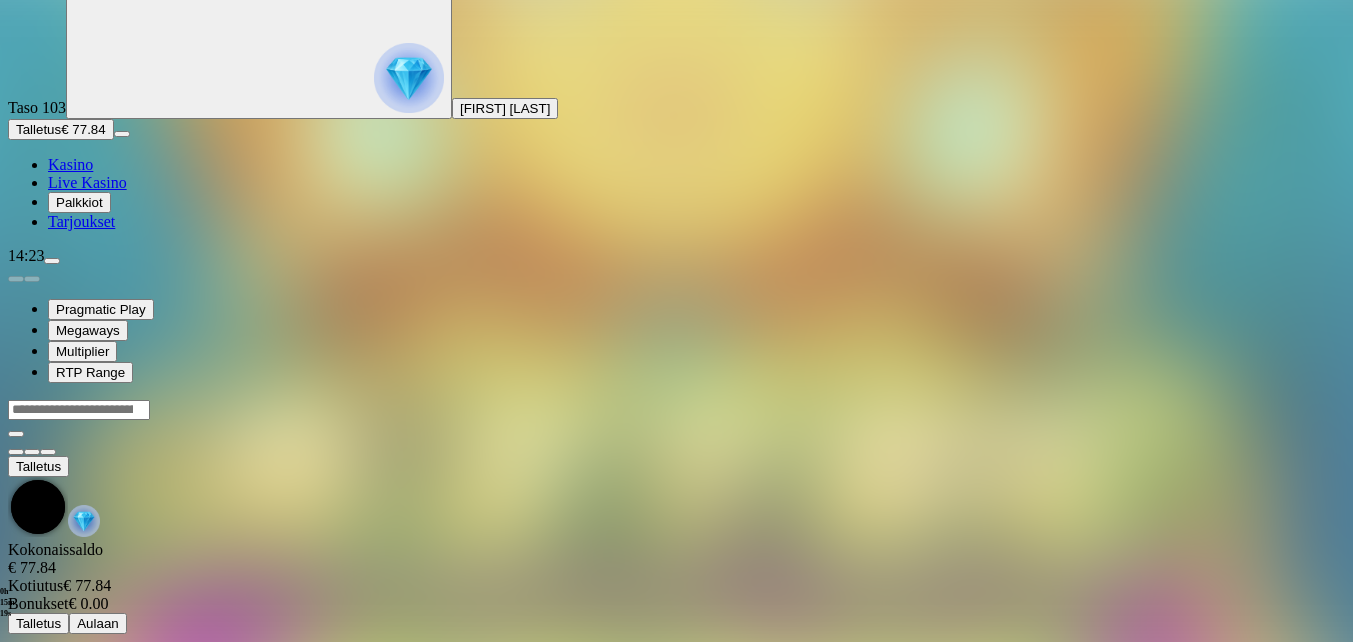 scroll, scrollTop: 0, scrollLeft: 0, axis: both 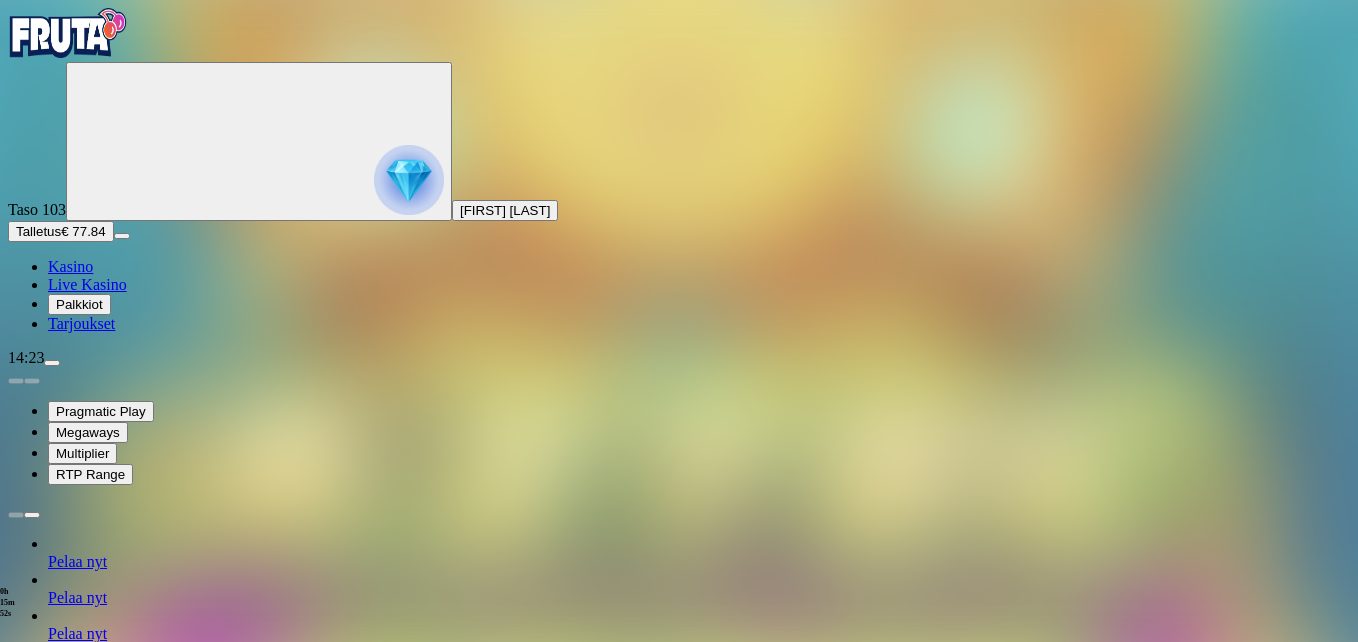 click on "Pelaa nyt" at bounding box center [77, 669] 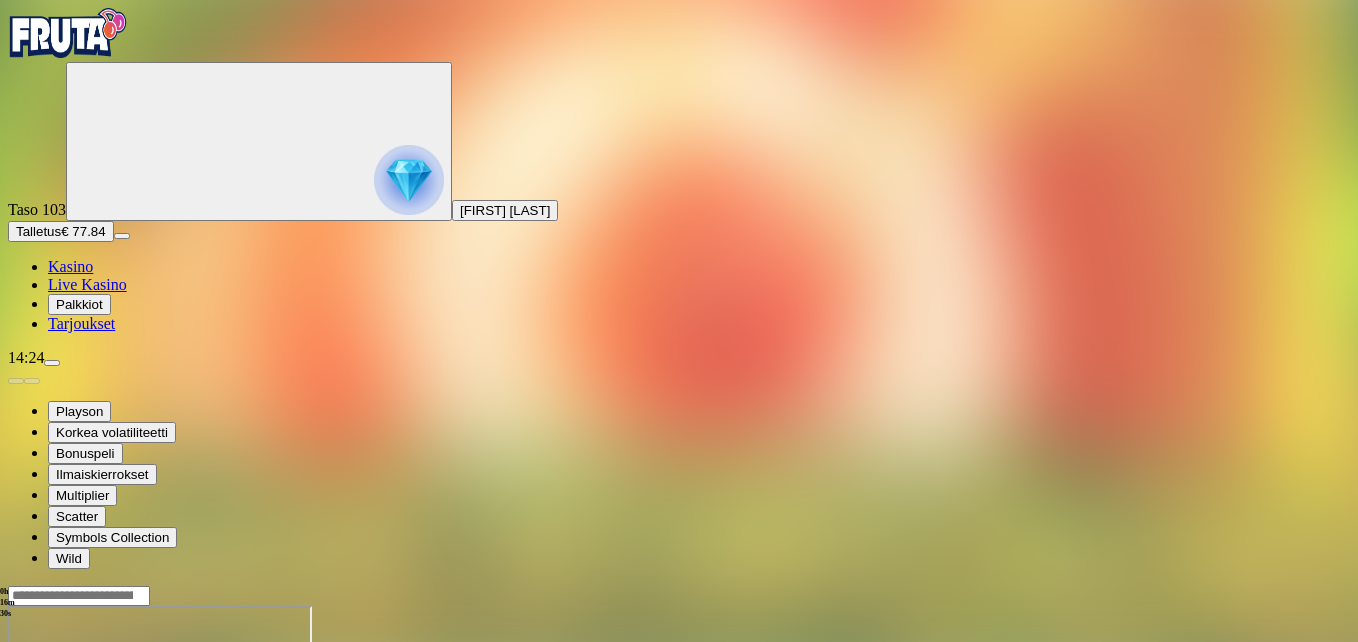 drag, startPoint x: 1241, startPoint y: 178, endPoint x: 1245, endPoint y: 252, distance: 74.10803 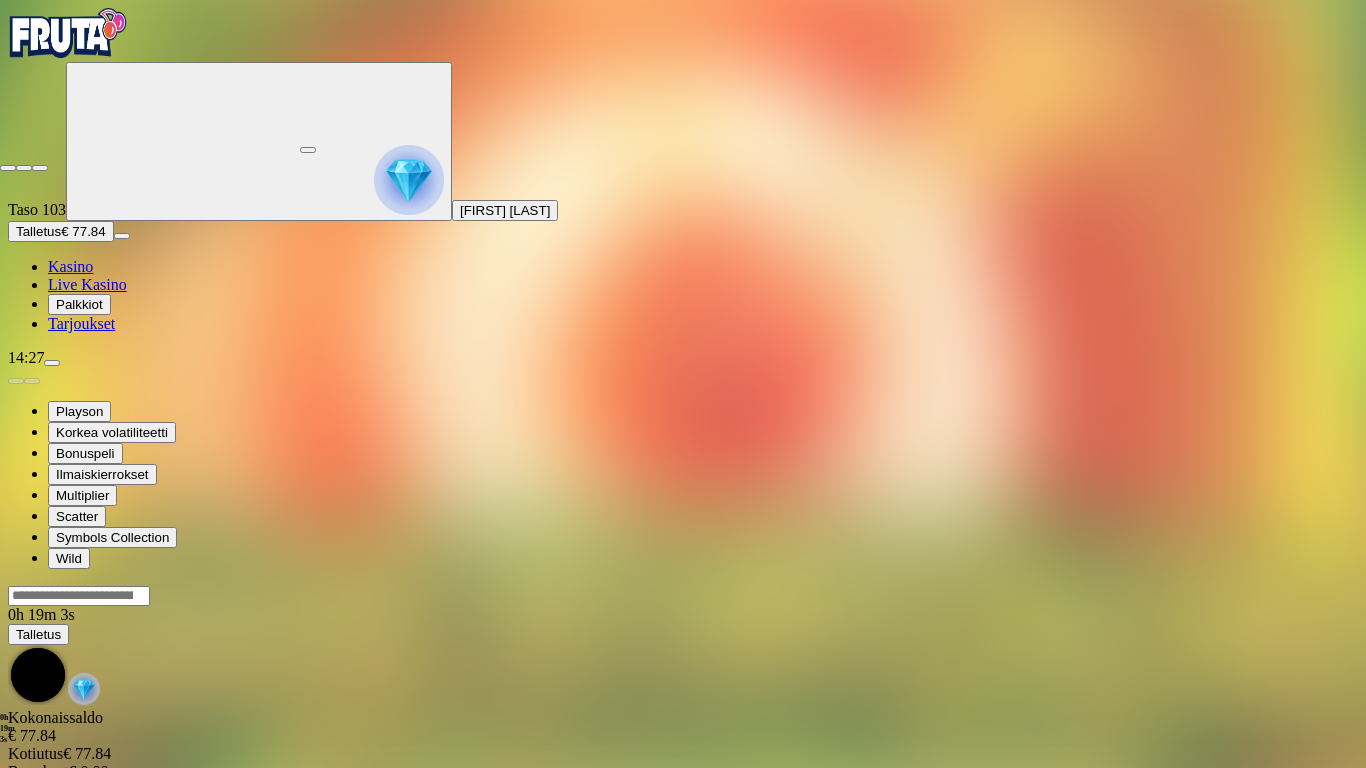 click at bounding box center (8, 168) 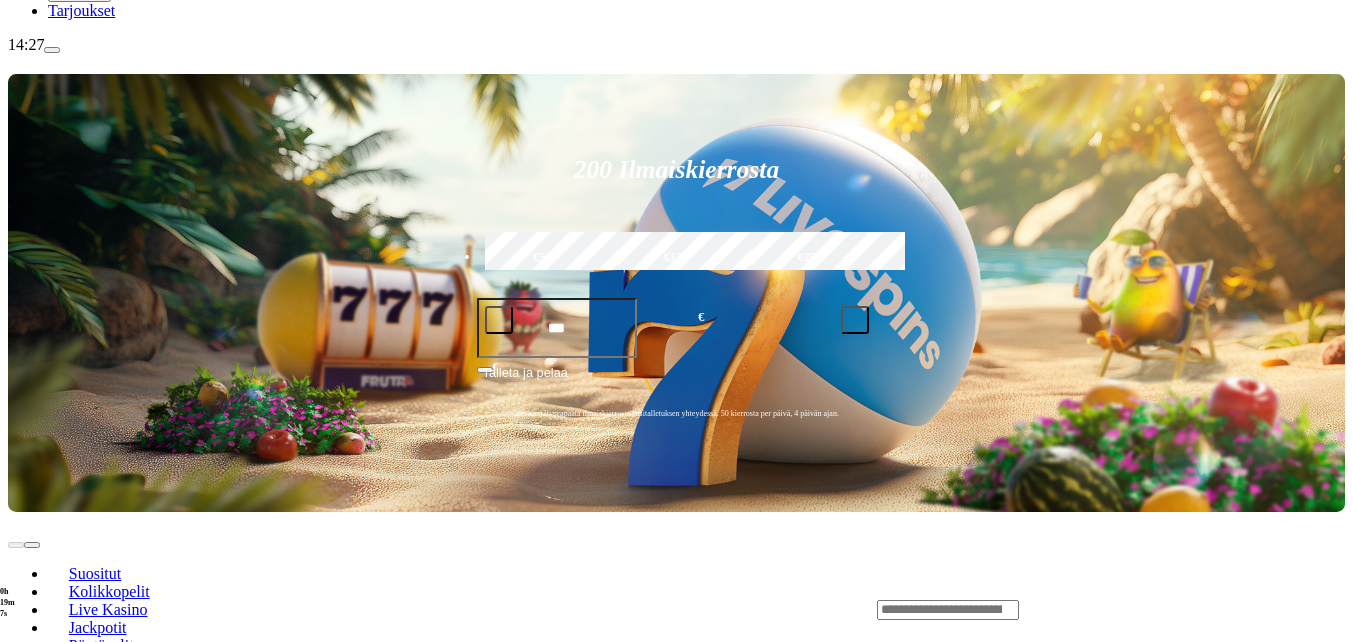 scroll, scrollTop: 600, scrollLeft: 0, axis: vertical 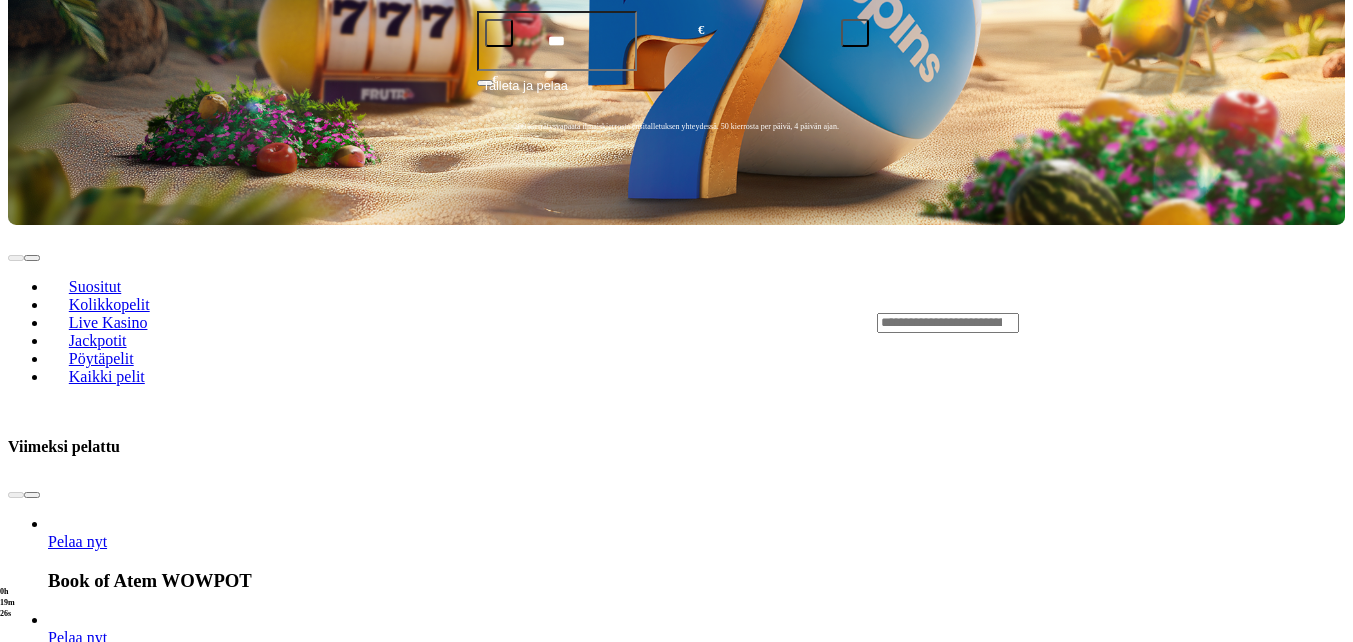 click on "Pelaa nyt" at bounding box center [77, 3236] 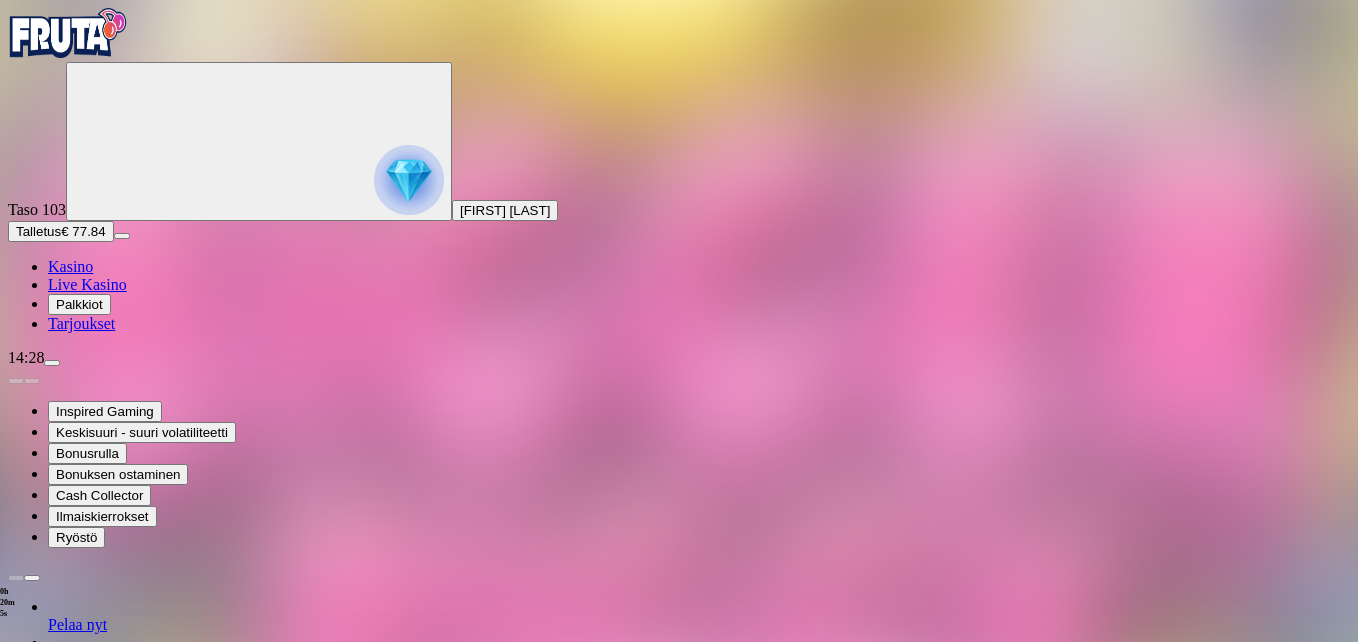 click at bounding box center (48, 1347) 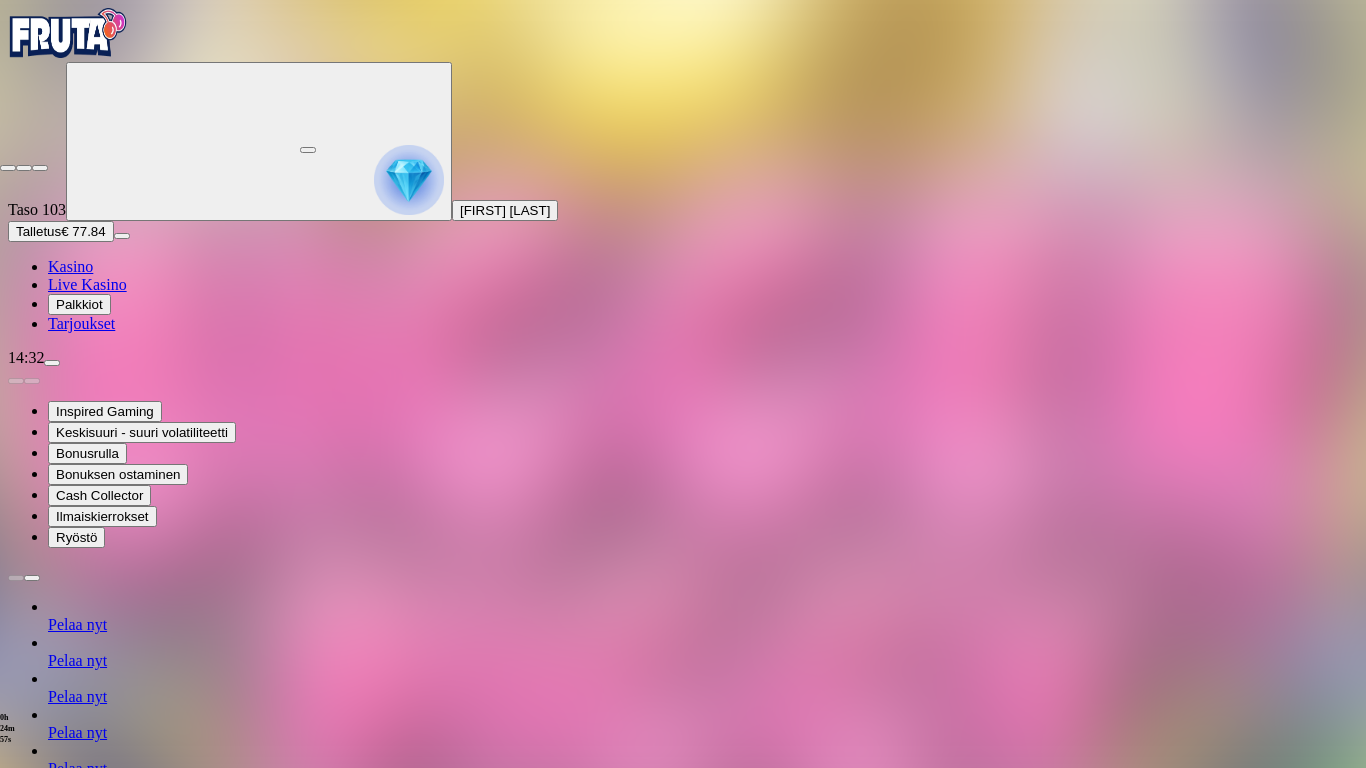 click at bounding box center [8, 168] 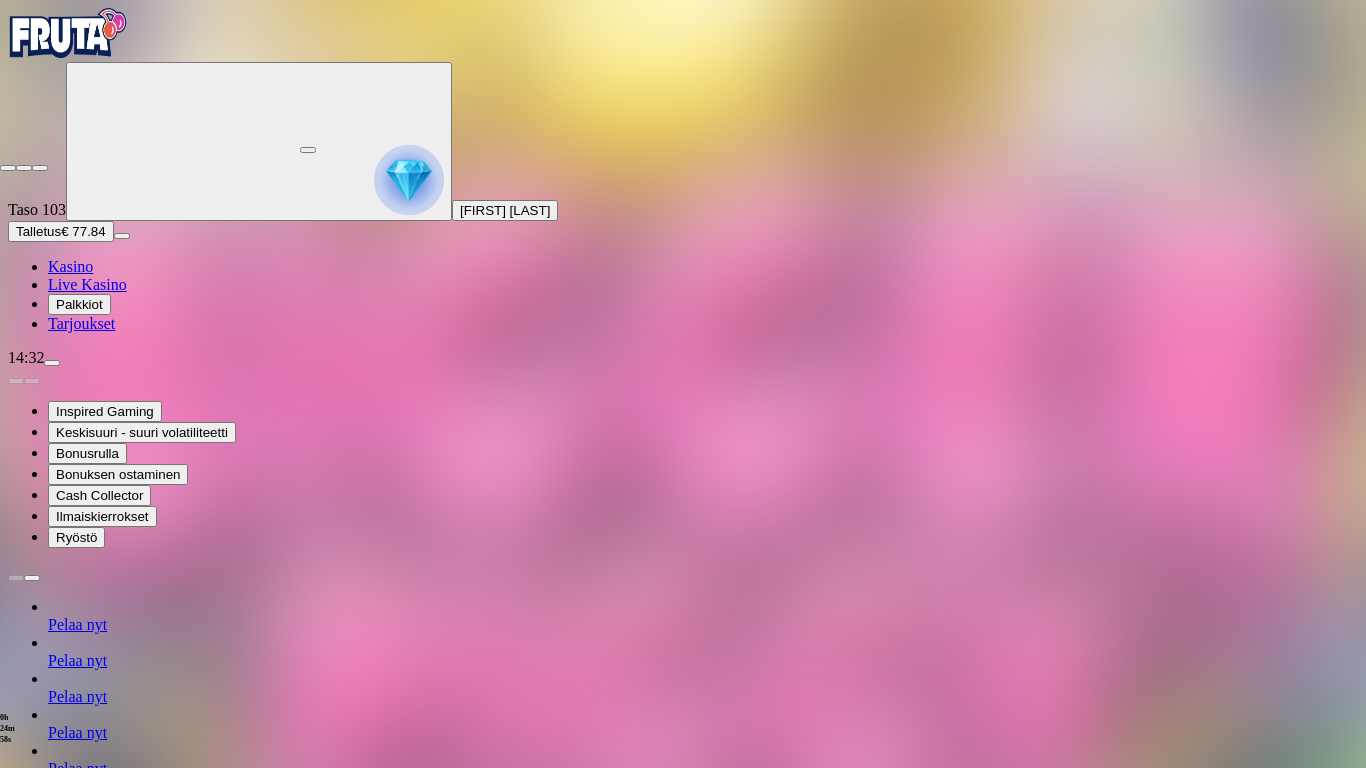 click at bounding box center [308, 150] 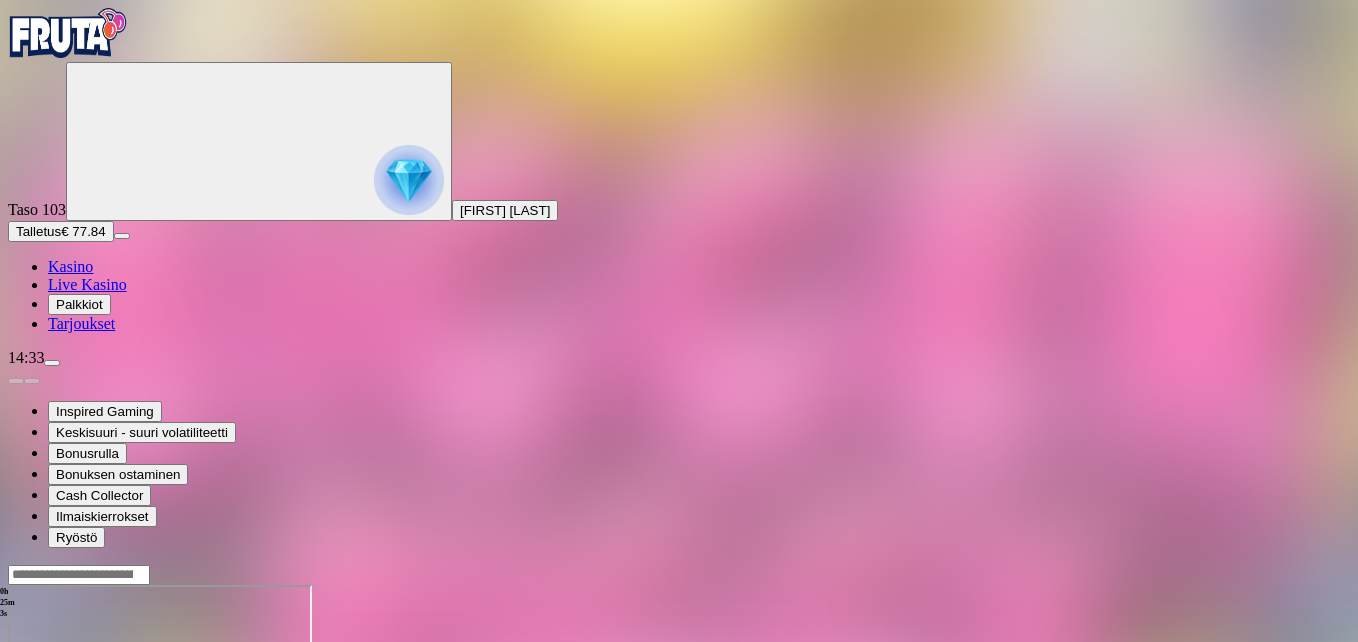 click at bounding box center (16, 757) 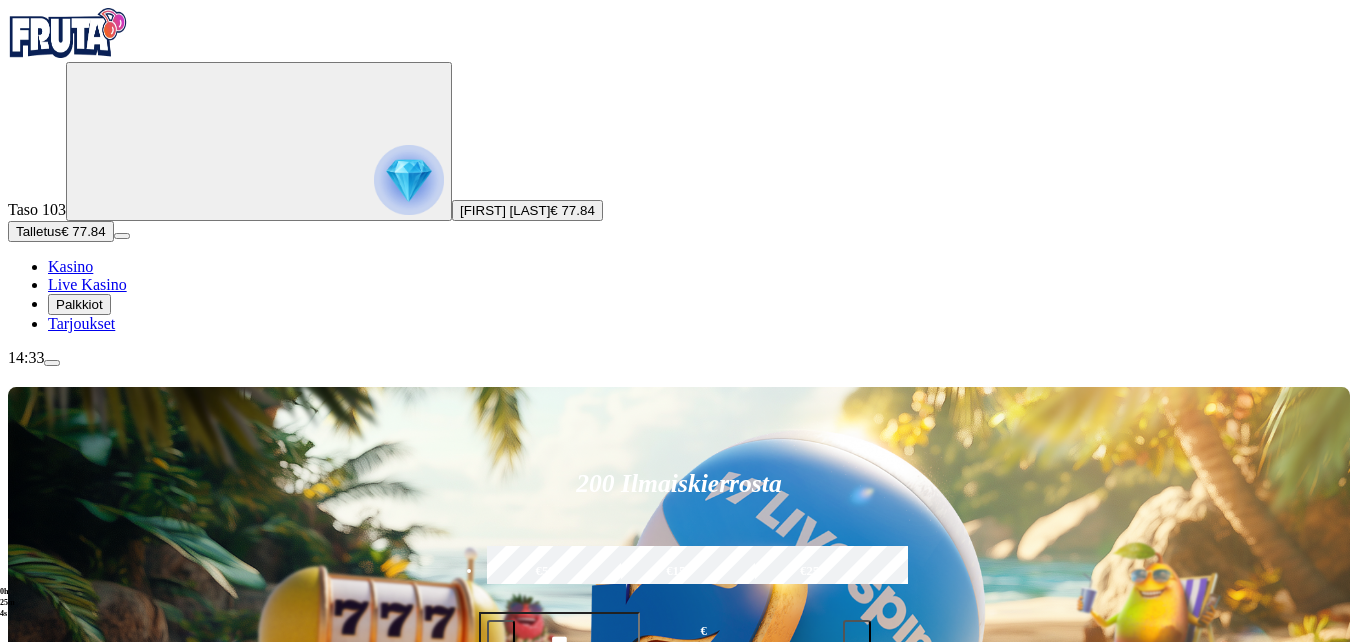click on "200 Ilmaiskierrosta €50 €150 €250 *** € € Talleta ja pelaa 200 kierrätysvapaata ilmaiskierrosta ensitalletuksen yhteydessä. 50 kierrosta per päivä, 4 päivän ajan." at bounding box center [679, 606] 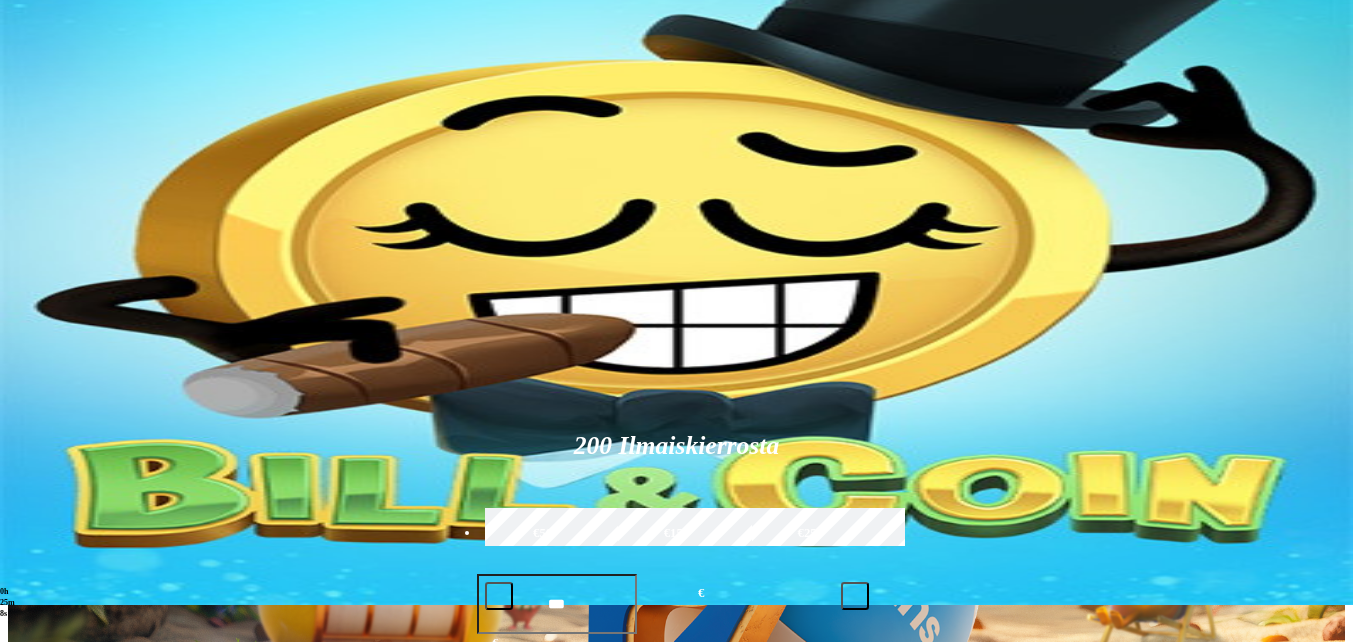 scroll, scrollTop: 0, scrollLeft: 0, axis: both 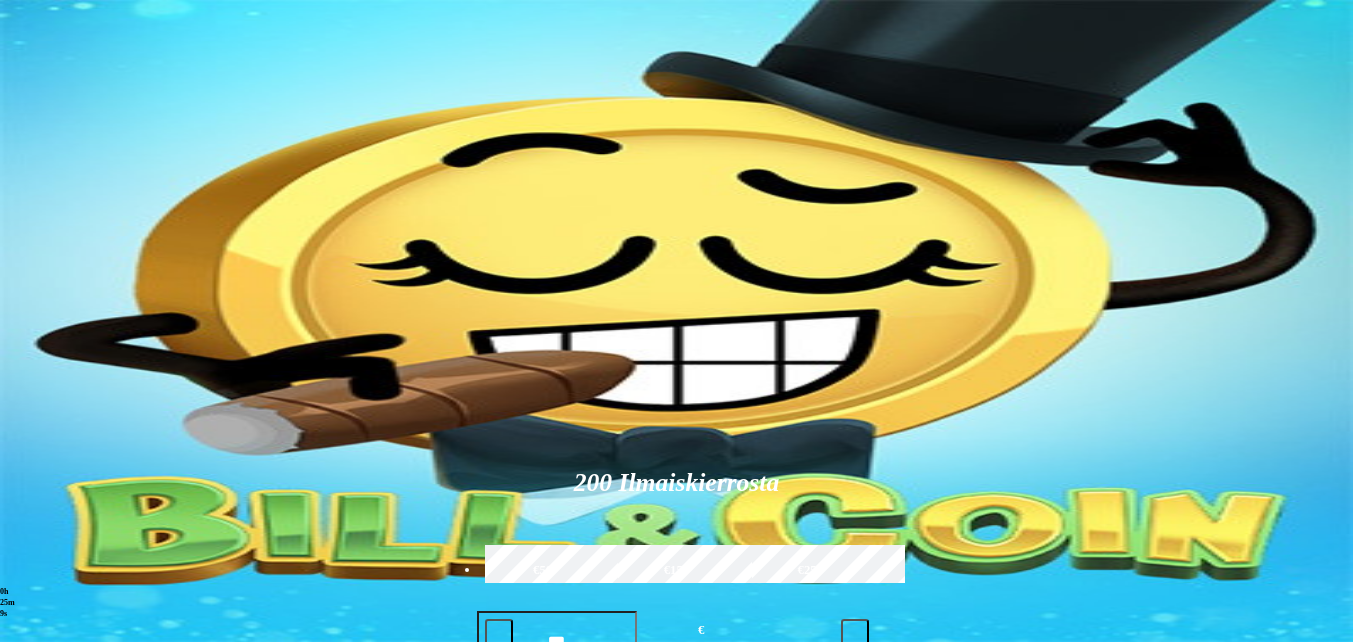 click at bounding box center (948, 923) 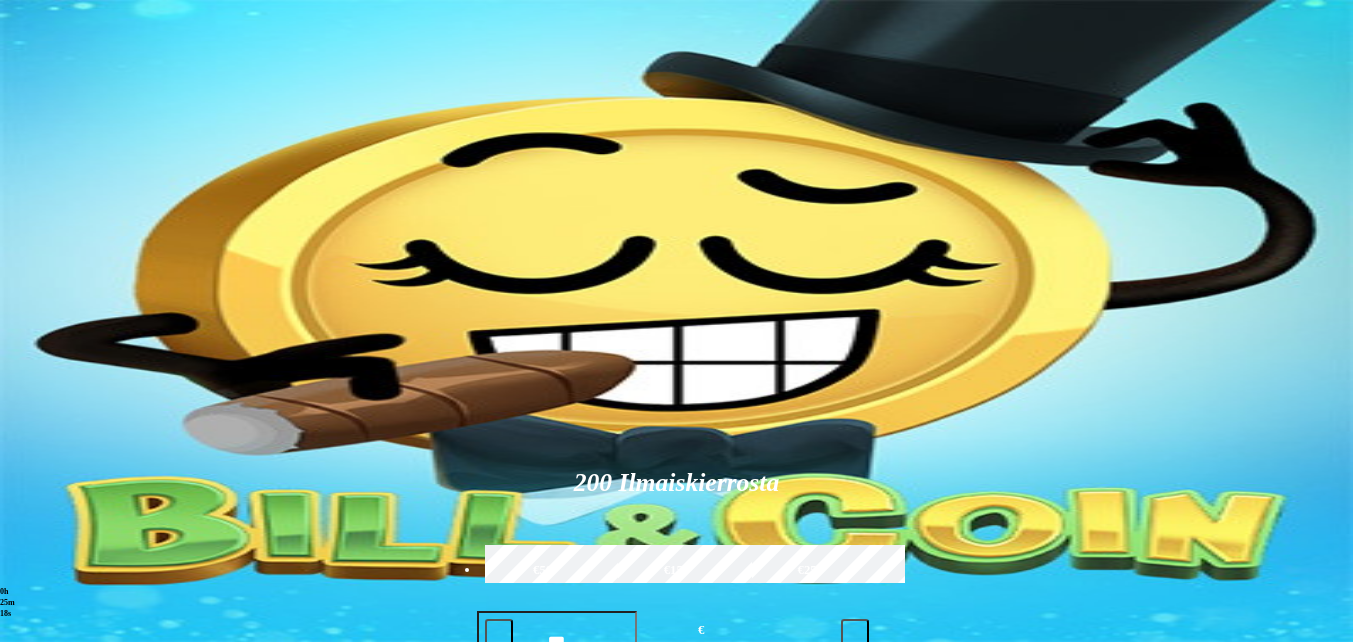 type on "********" 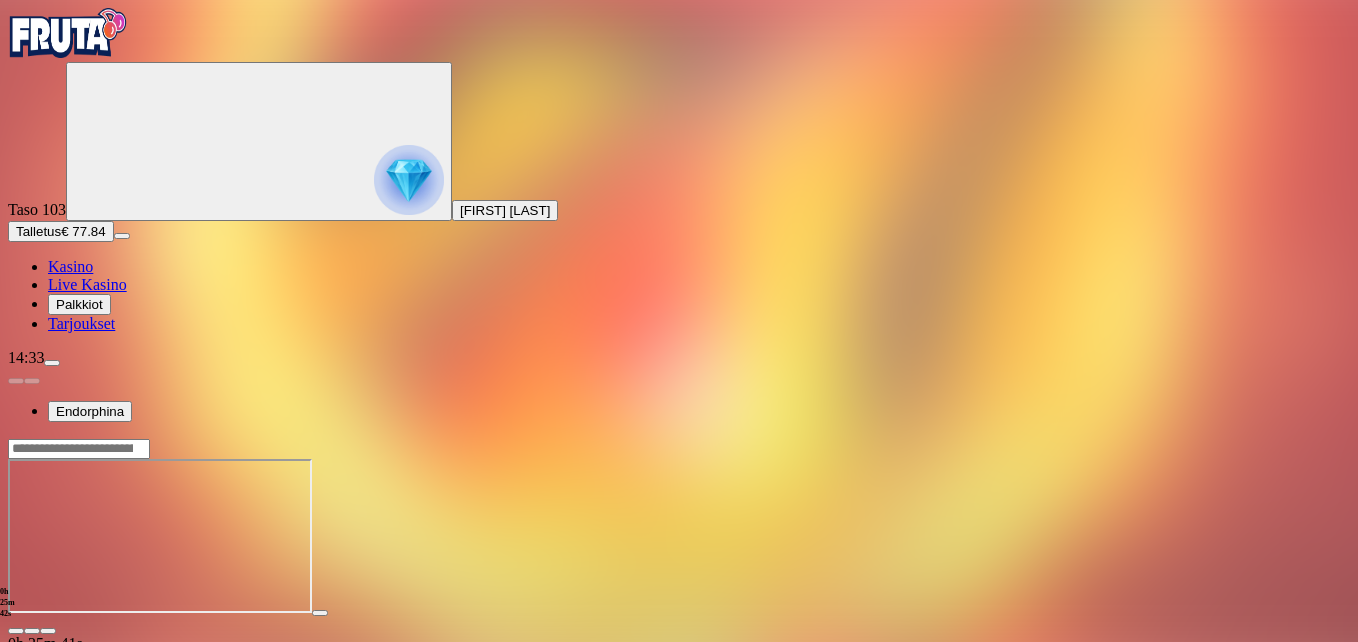 click at bounding box center (48, 631) 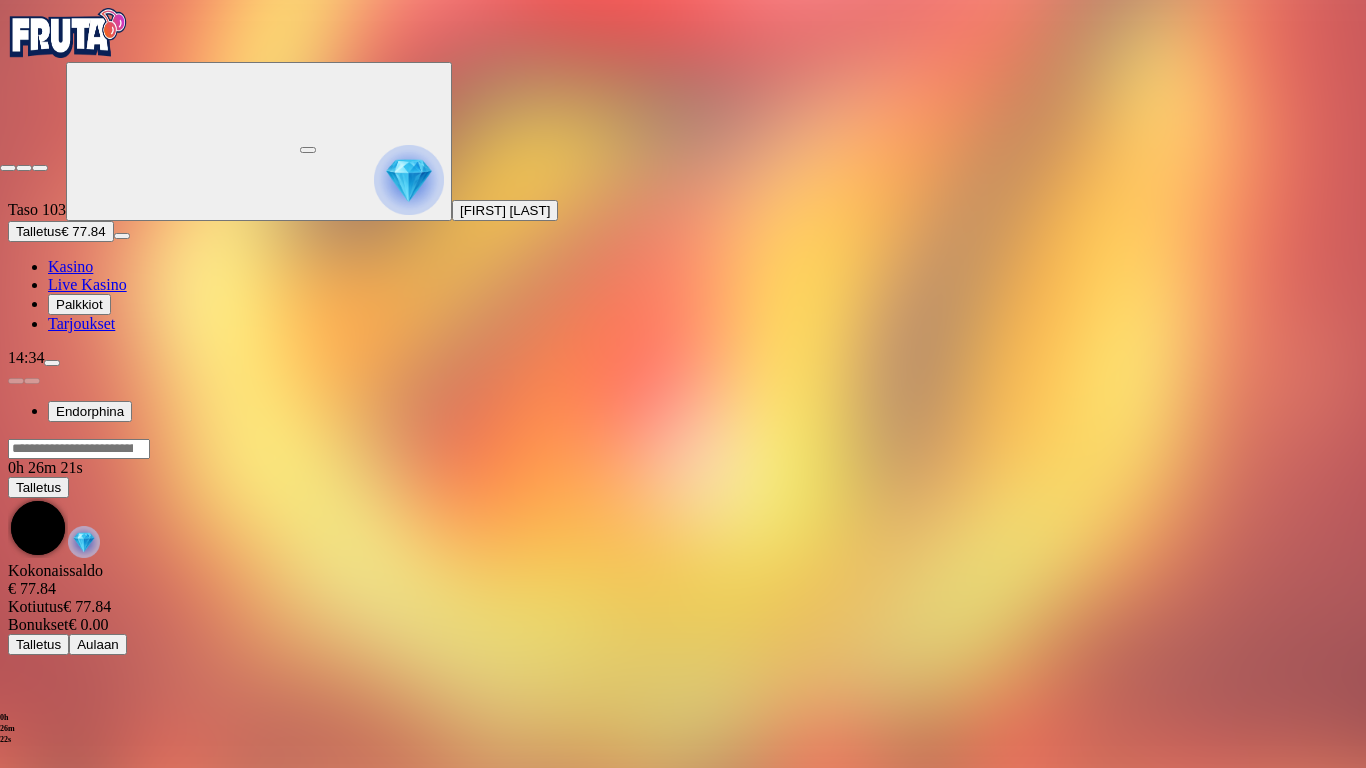 click at bounding box center [8, 168] 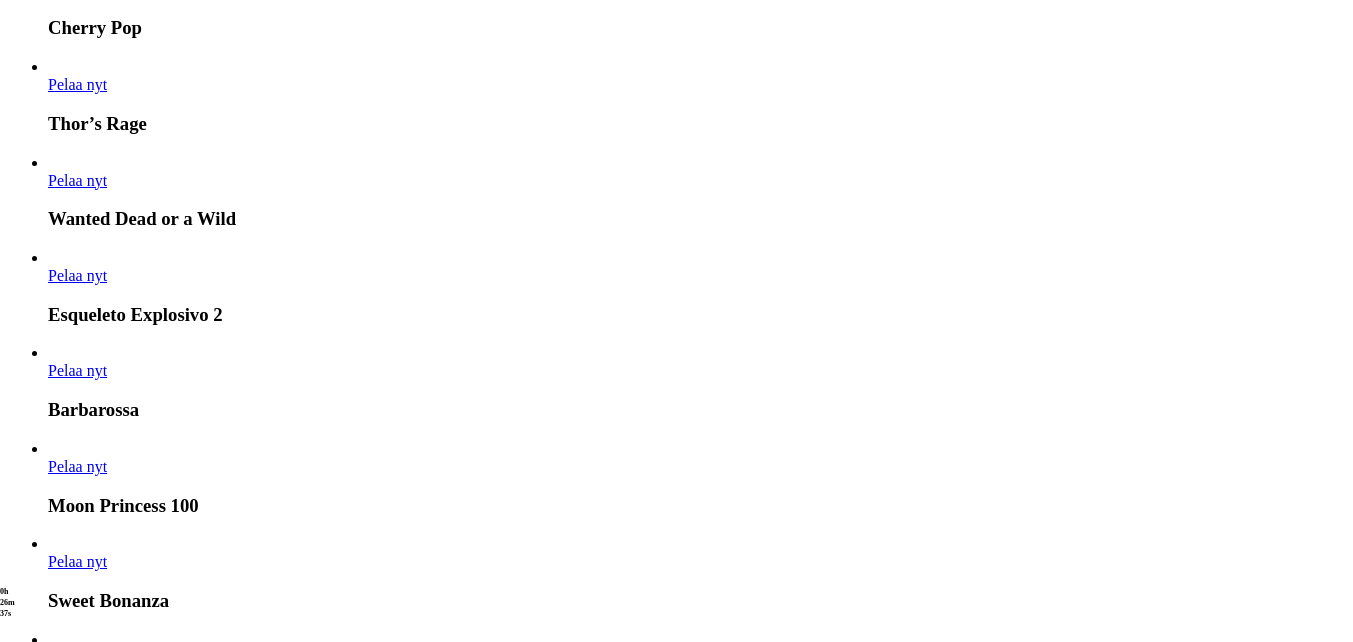 scroll, scrollTop: 2300, scrollLeft: 0, axis: vertical 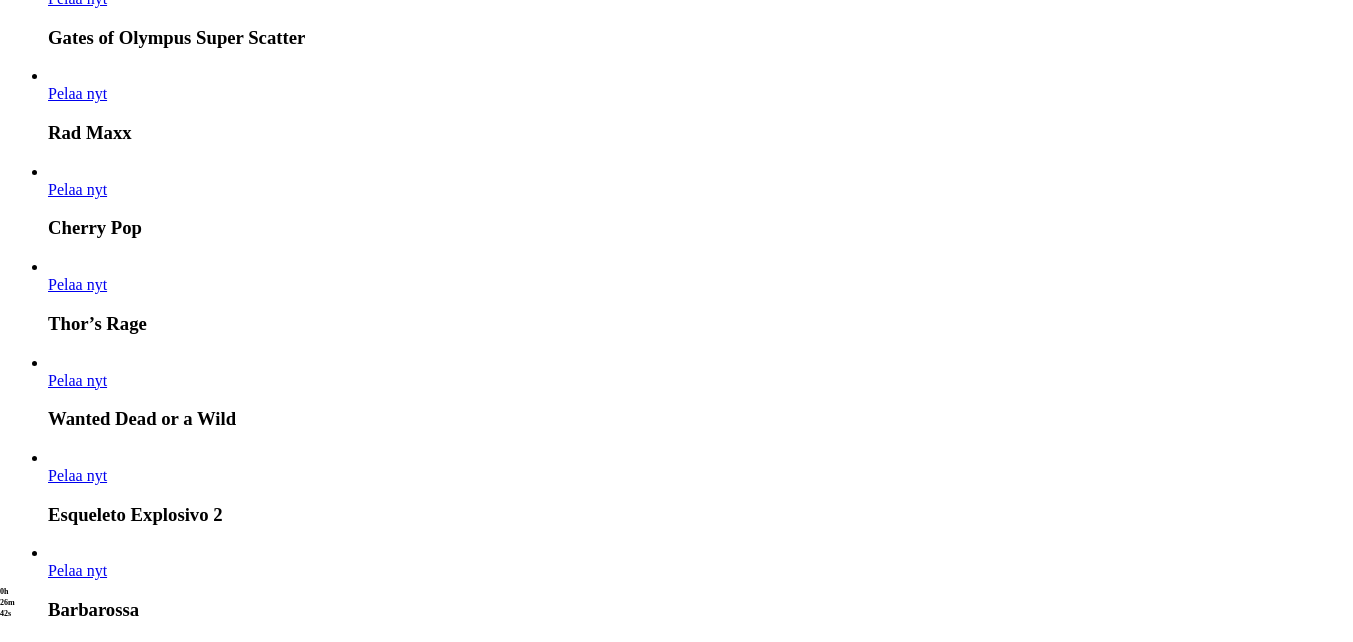 click on "Pelaa nyt" at bounding box center [77, 16726] 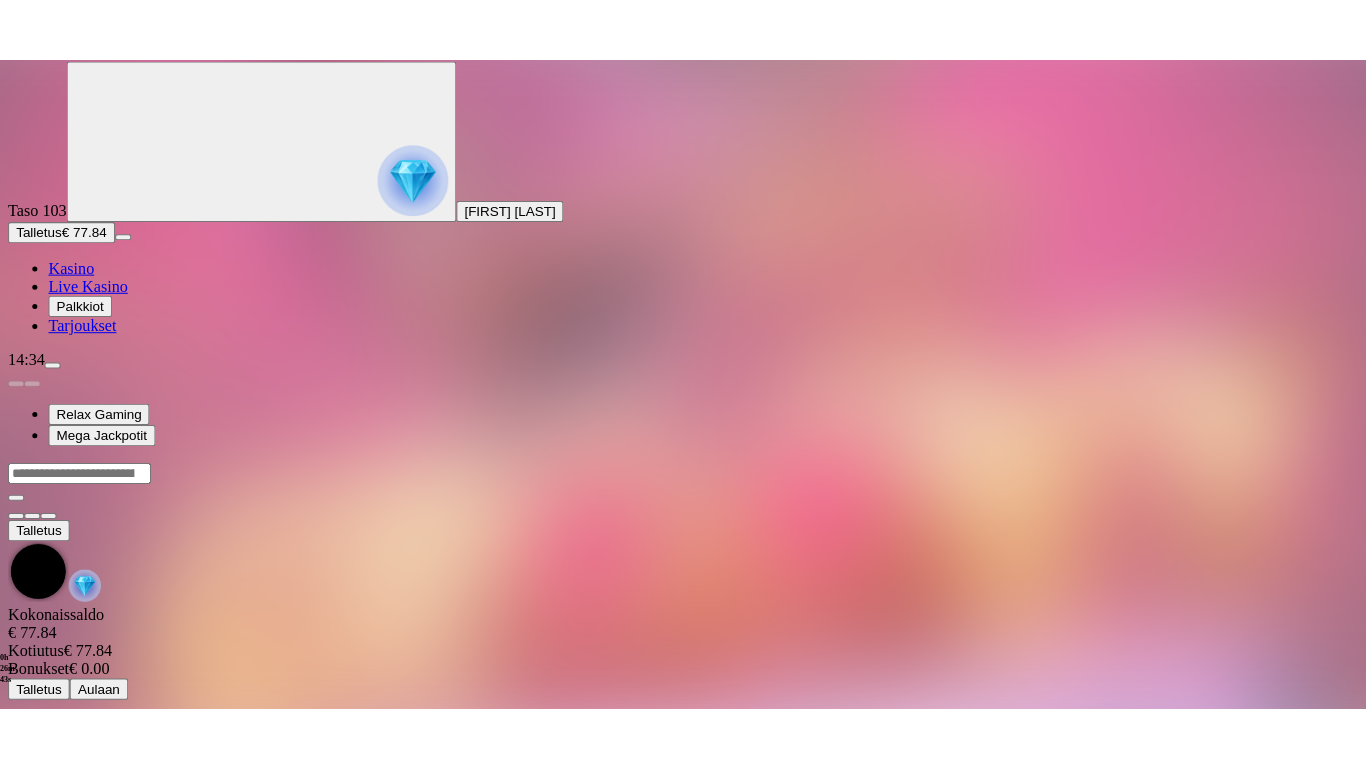 scroll, scrollTop: 0, scrollLeft: 0, axis: both 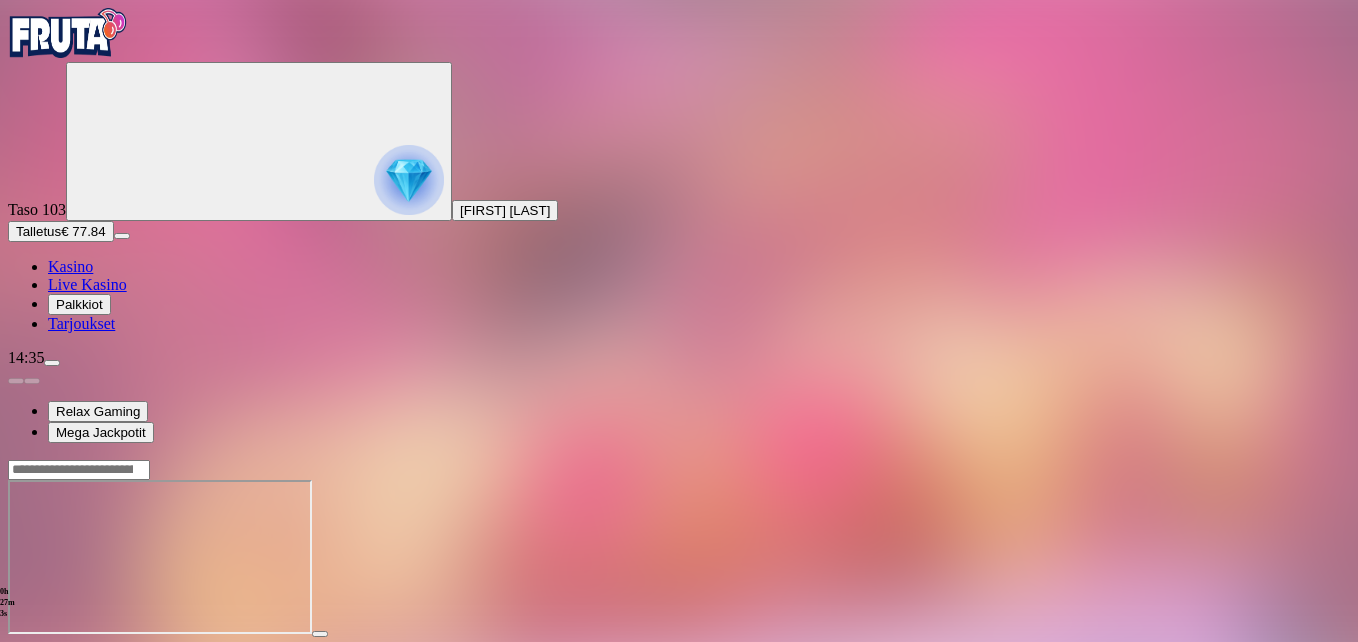 click at bounding box center [48, 652] 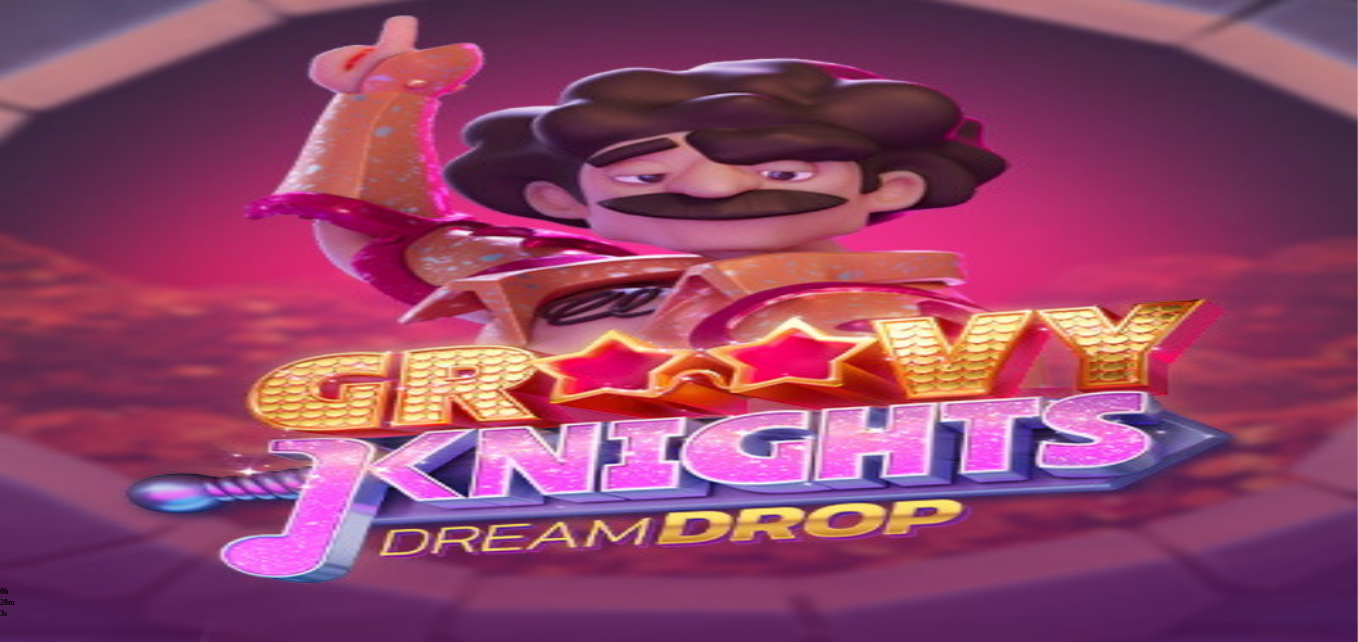scroll, scrollTop: 0, scrollLeft: 0, axis: both 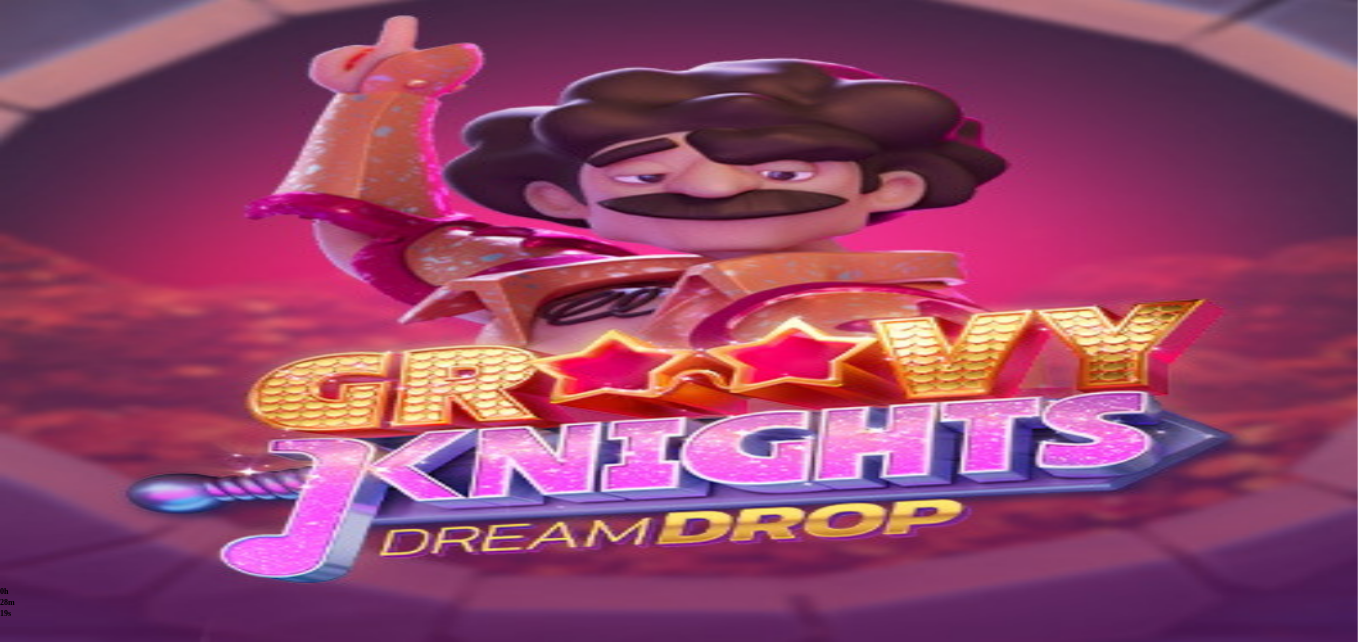 click at bounding box center [48, 652] 